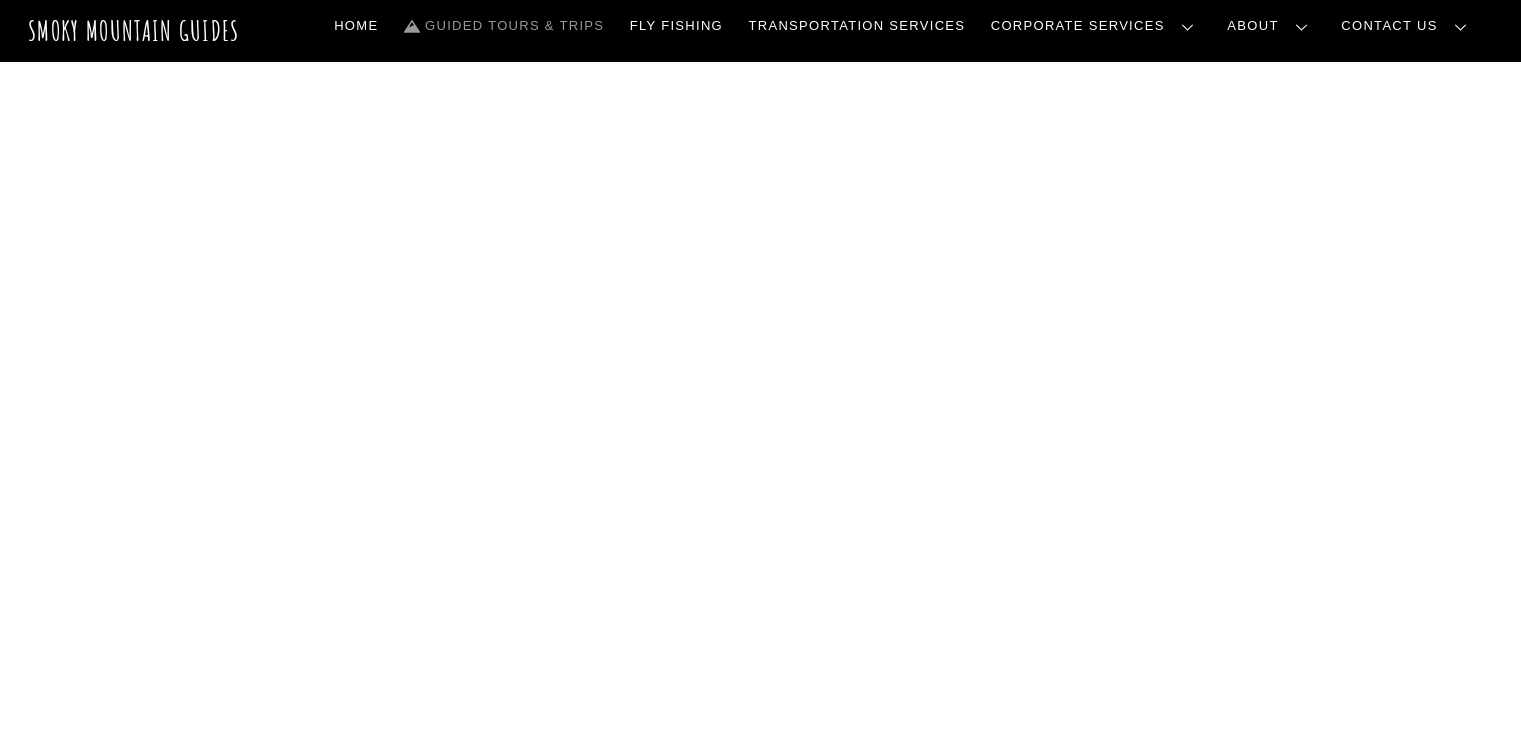 scroll, scrollTop: 699, scrollLeft: 0, axis: vertical 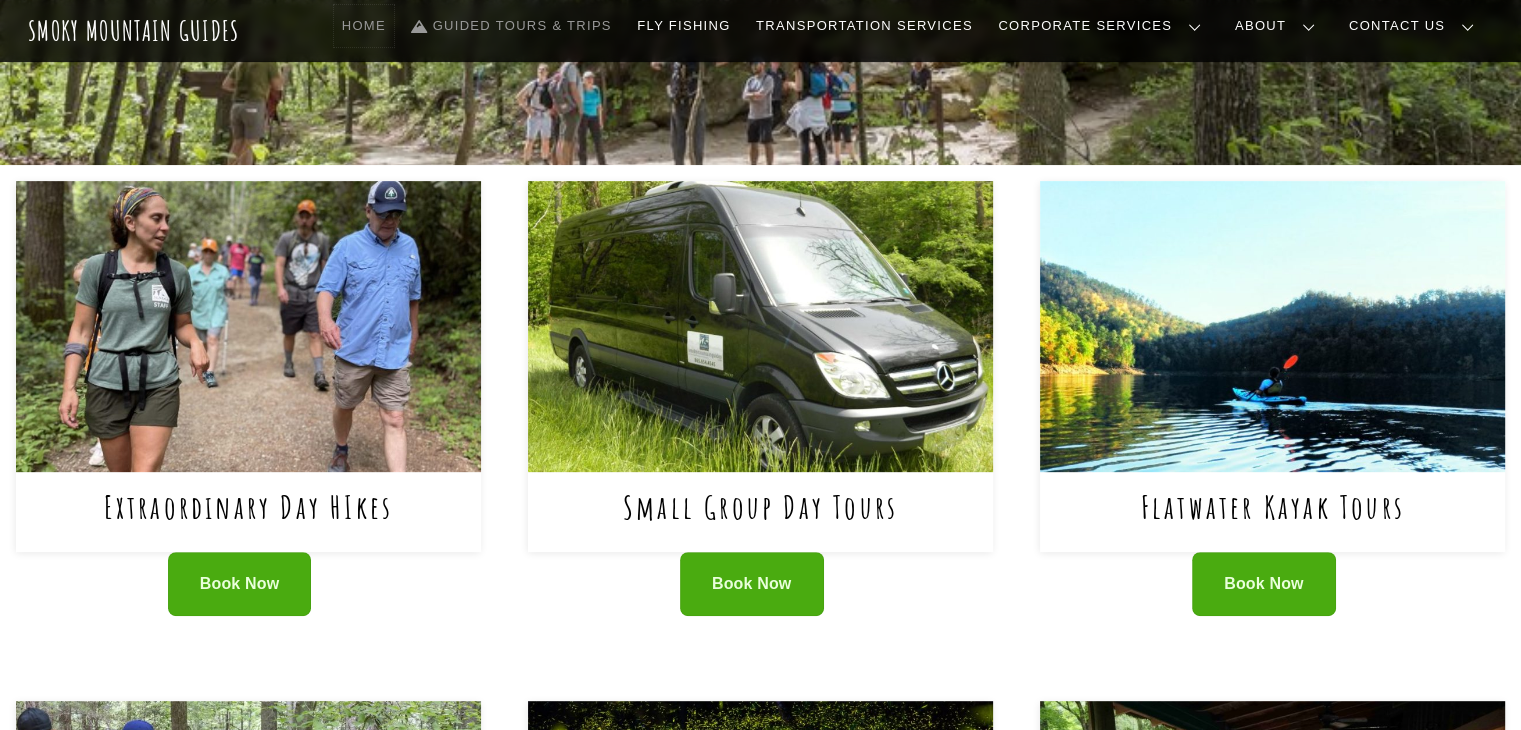 click on "Home" at bounding box center (364, 26) 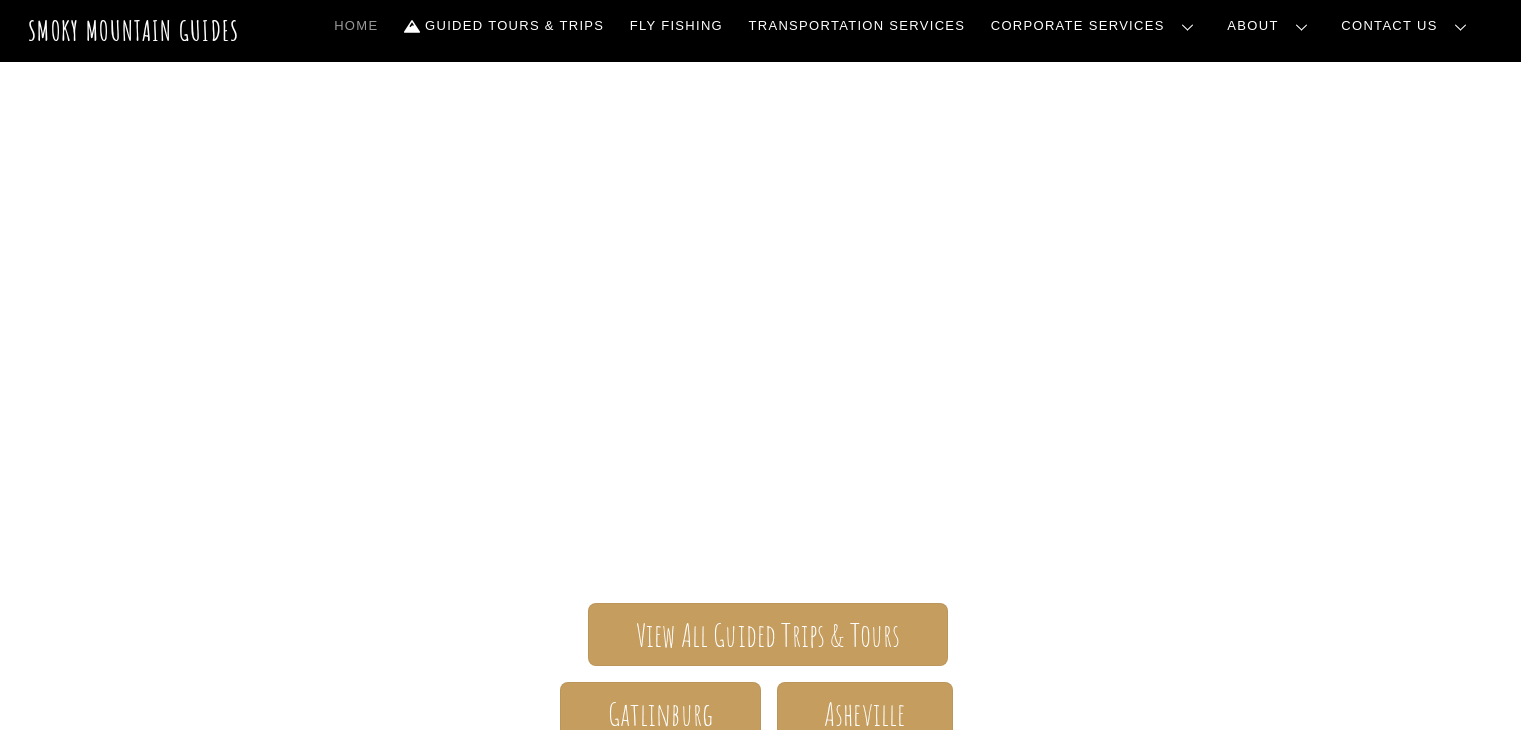 scroll, scrollTop: 0, scrollLeft: 0, axis: both 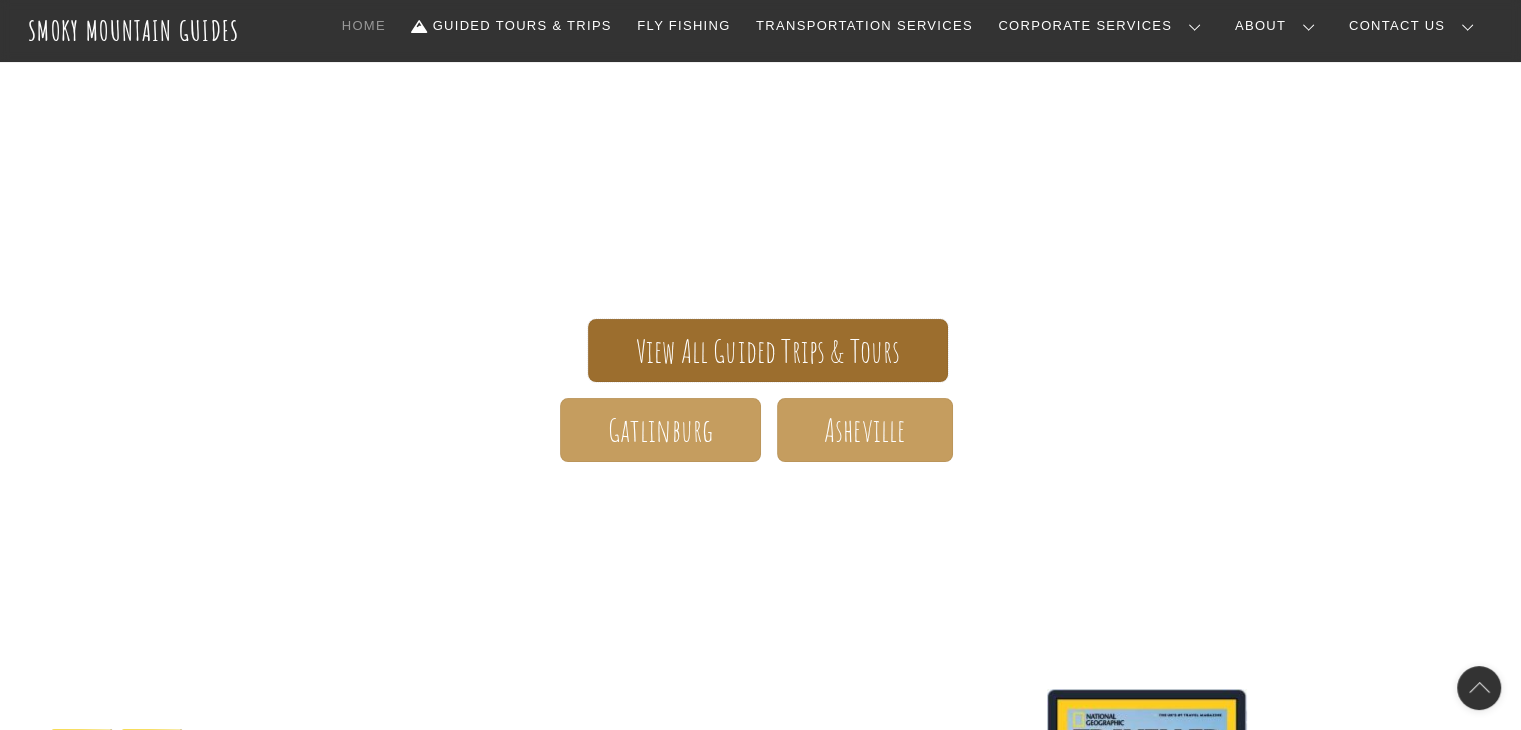click on "View All Guided Trips & Tours" at bounding box center [768, 351] 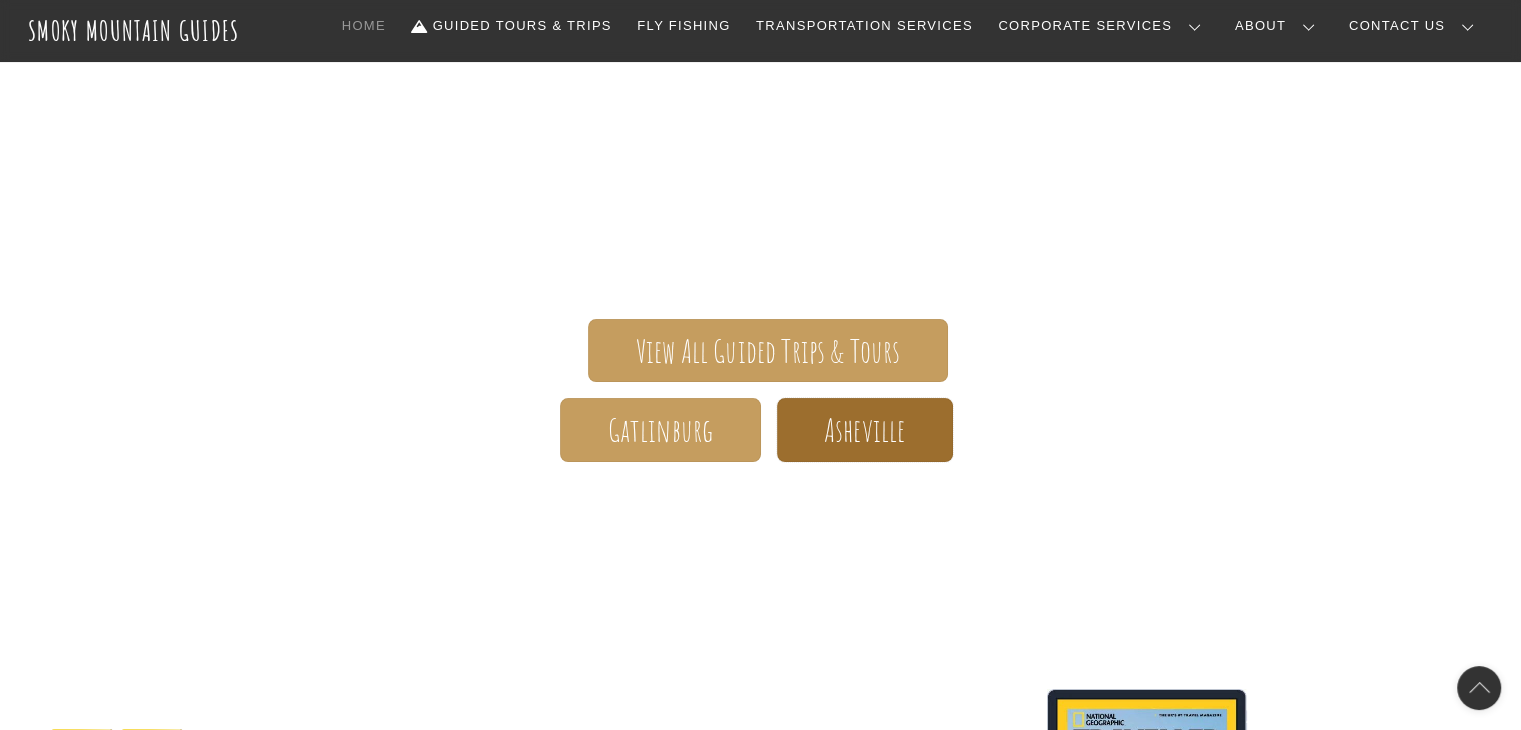 click on "Asheville" at bounding box center [864, 430] 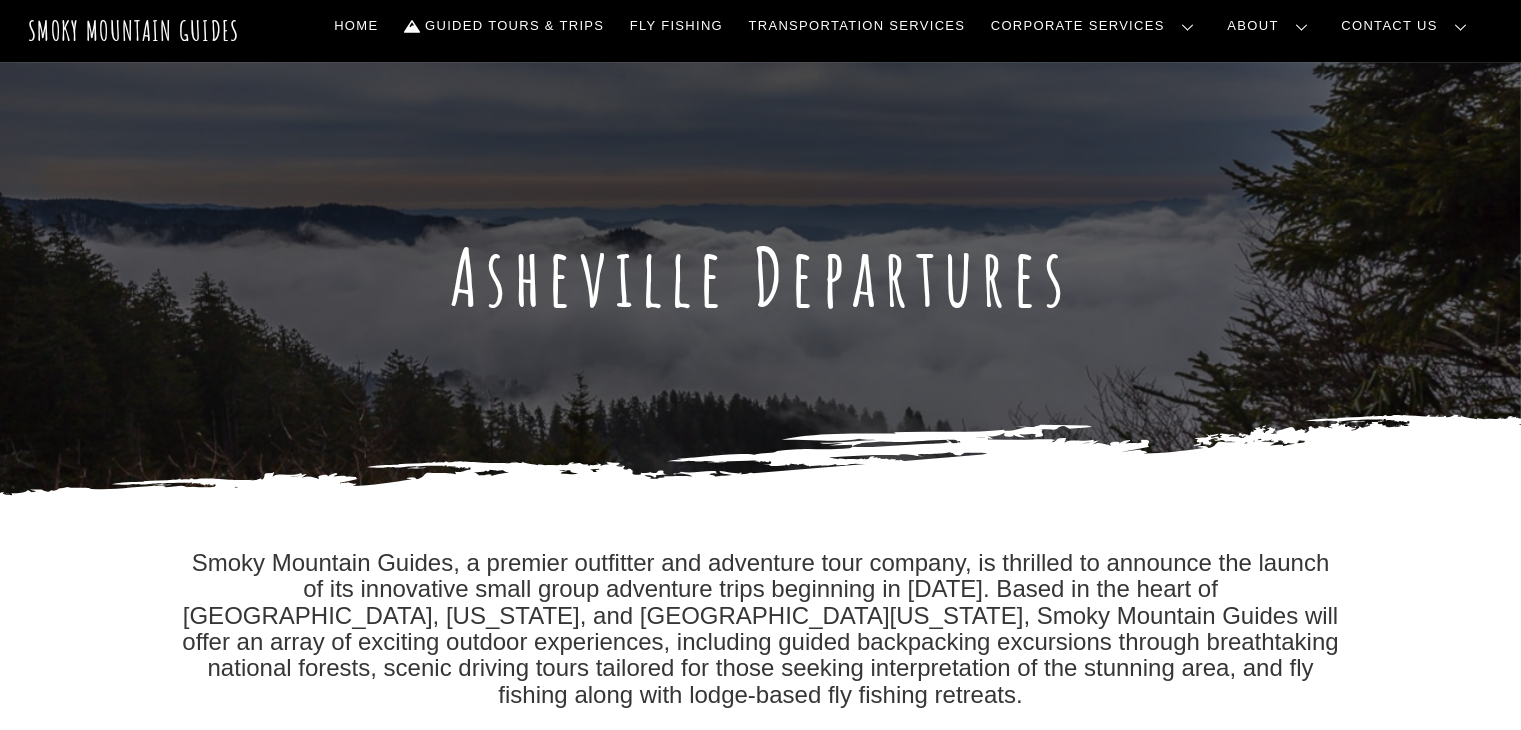 scroll, scrollTop: 0, scrollLeft: 0, axis: both 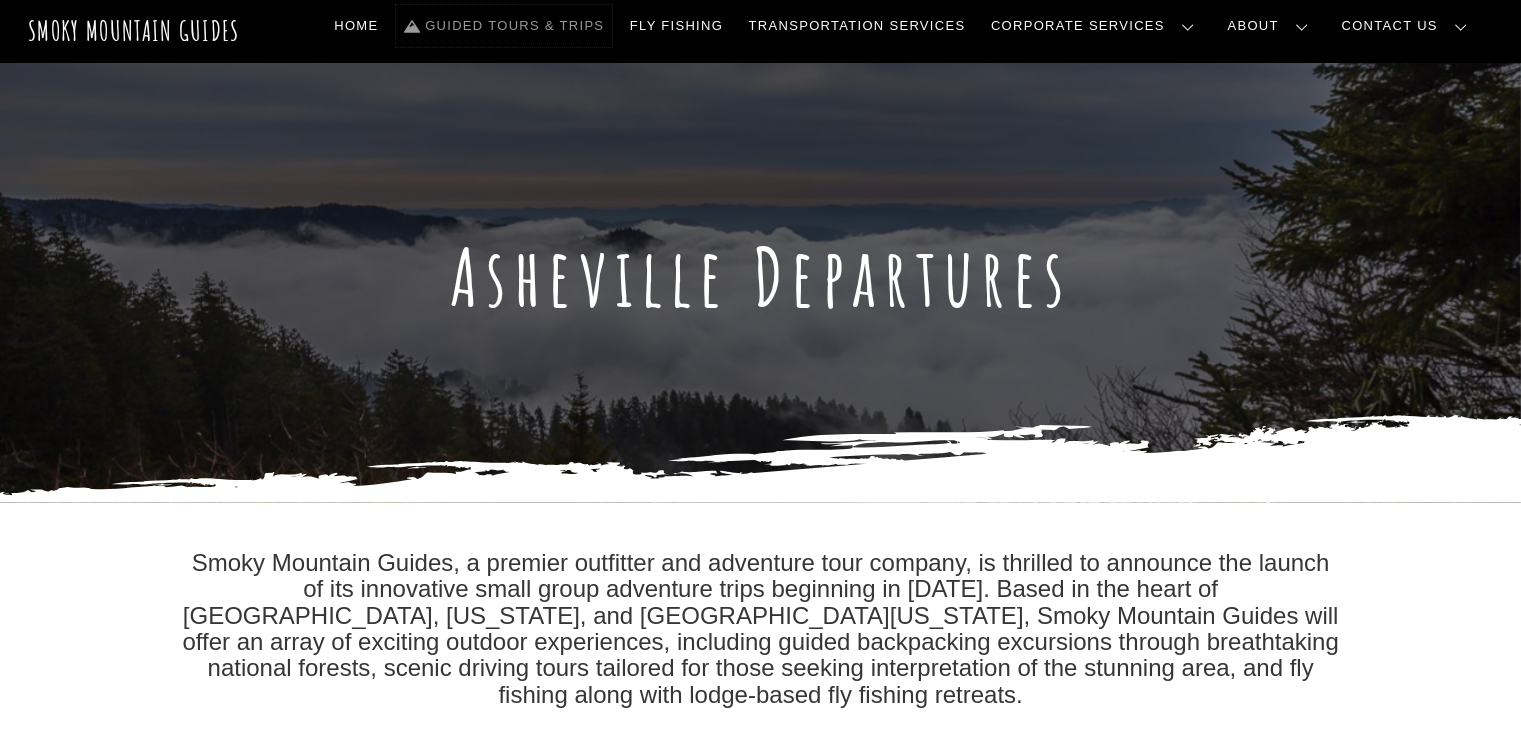 click on "Guided Tours & Trips" at bounding box center [504, 26] 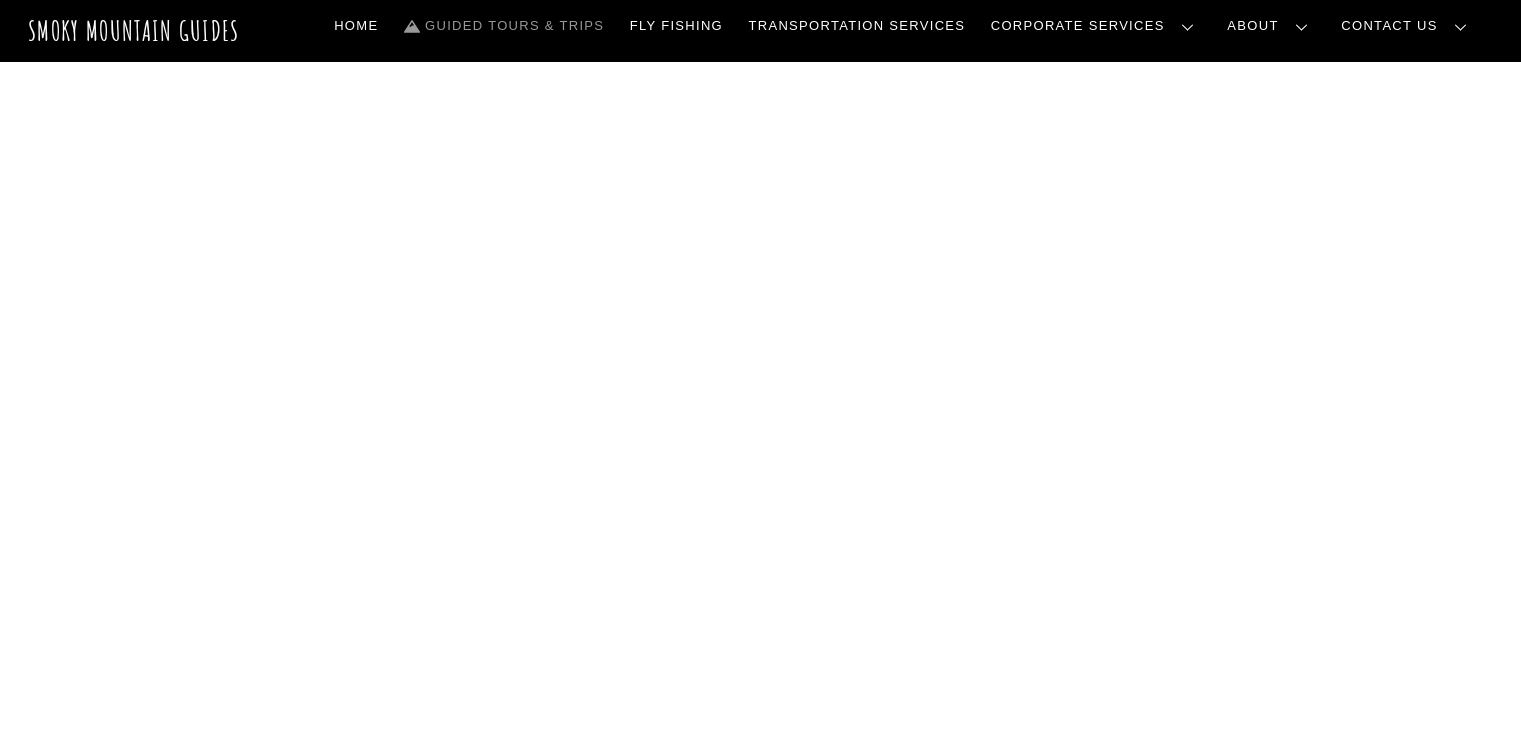 scroll, scrollTop: 0, scrollLeft: 0, axis: both 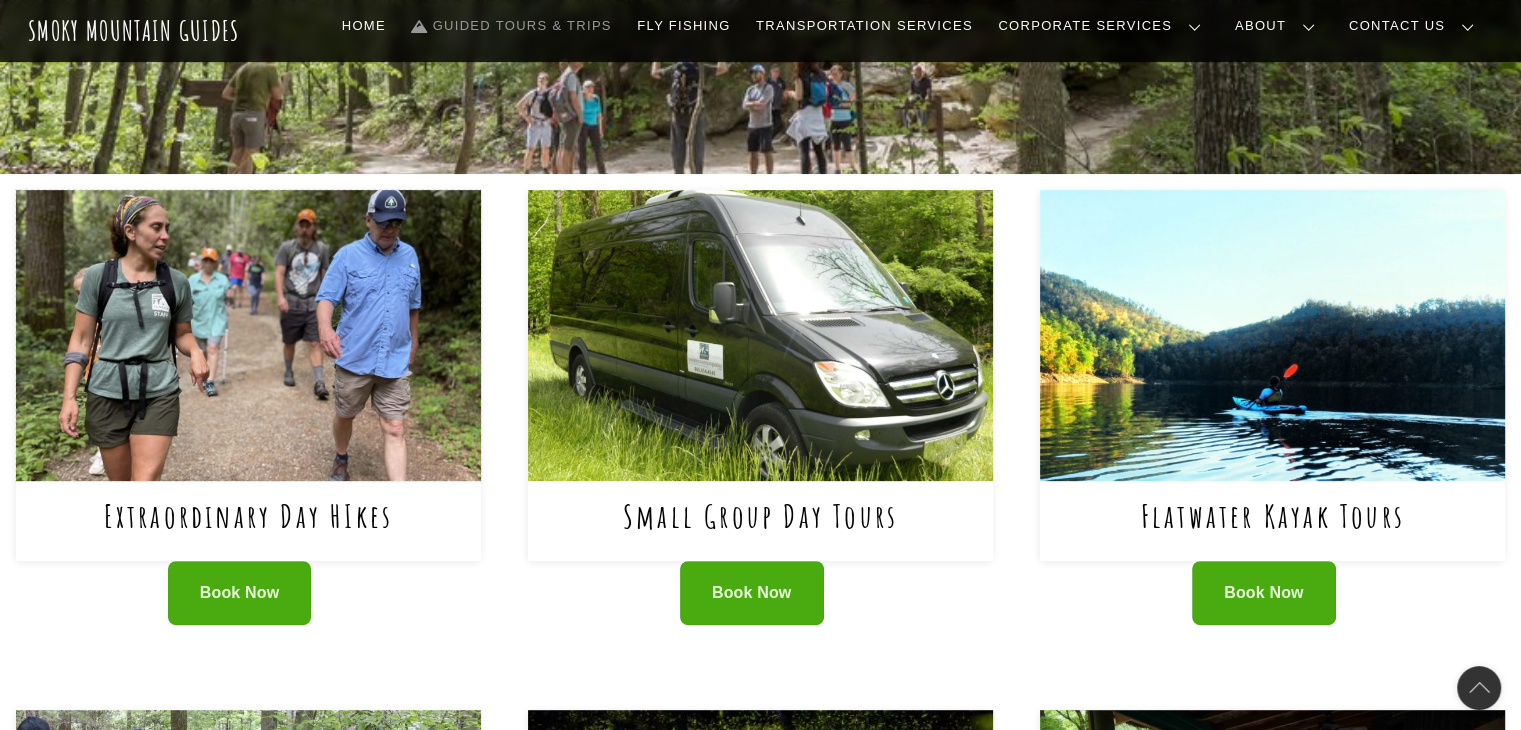 click at bounding box center [248, 335] 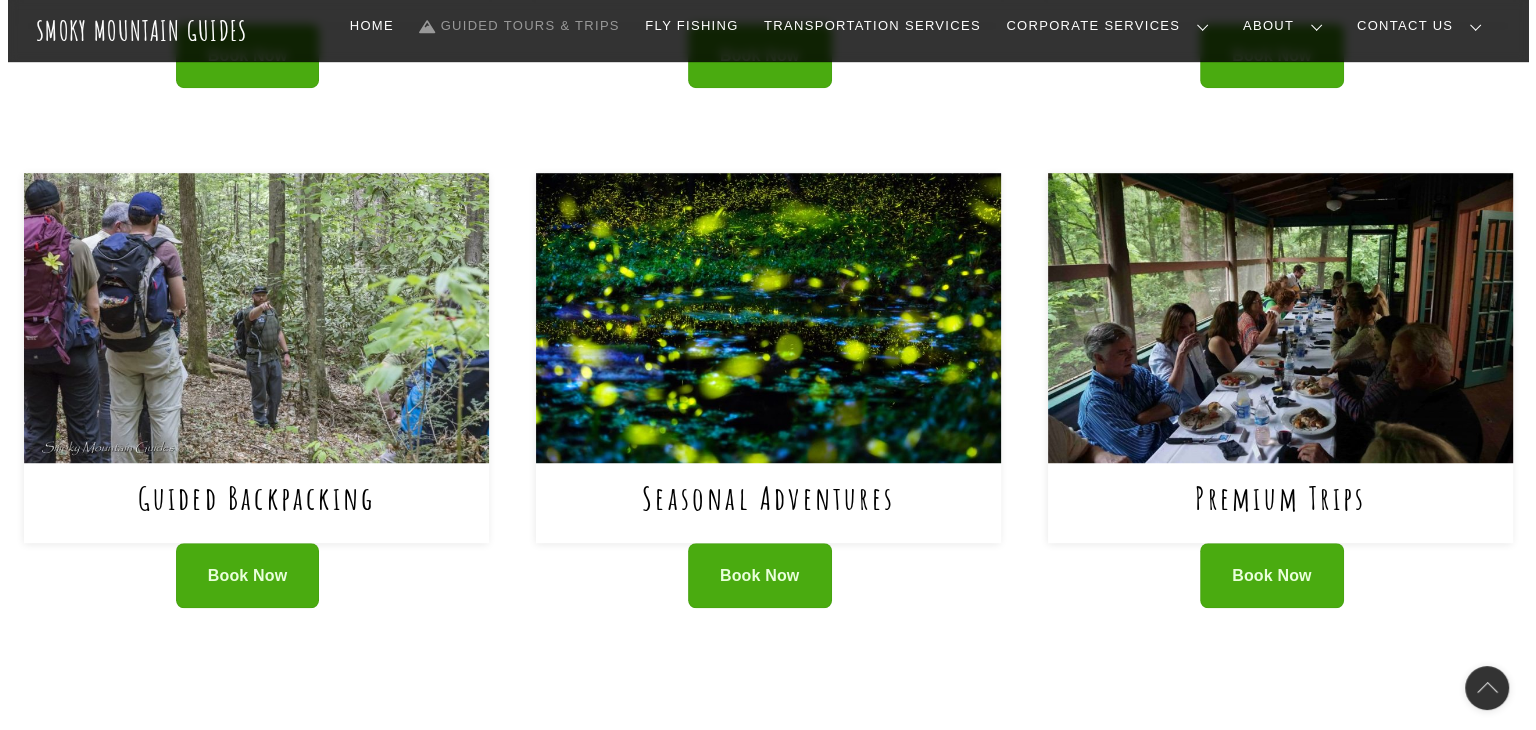 scroll, scrollTop: 1226, scrollLeft: 0, axis: vertical 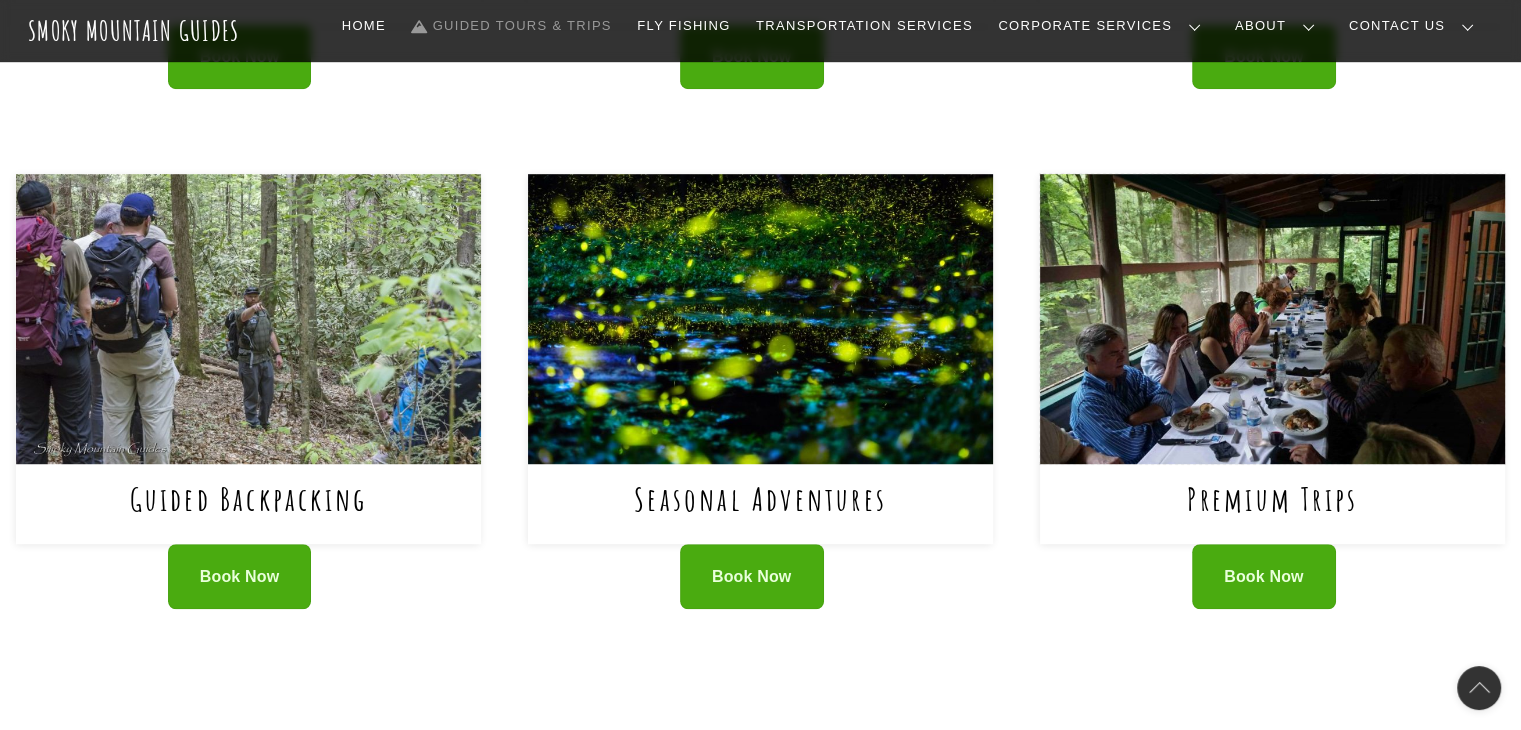 click at bounding box center [1272, 319] 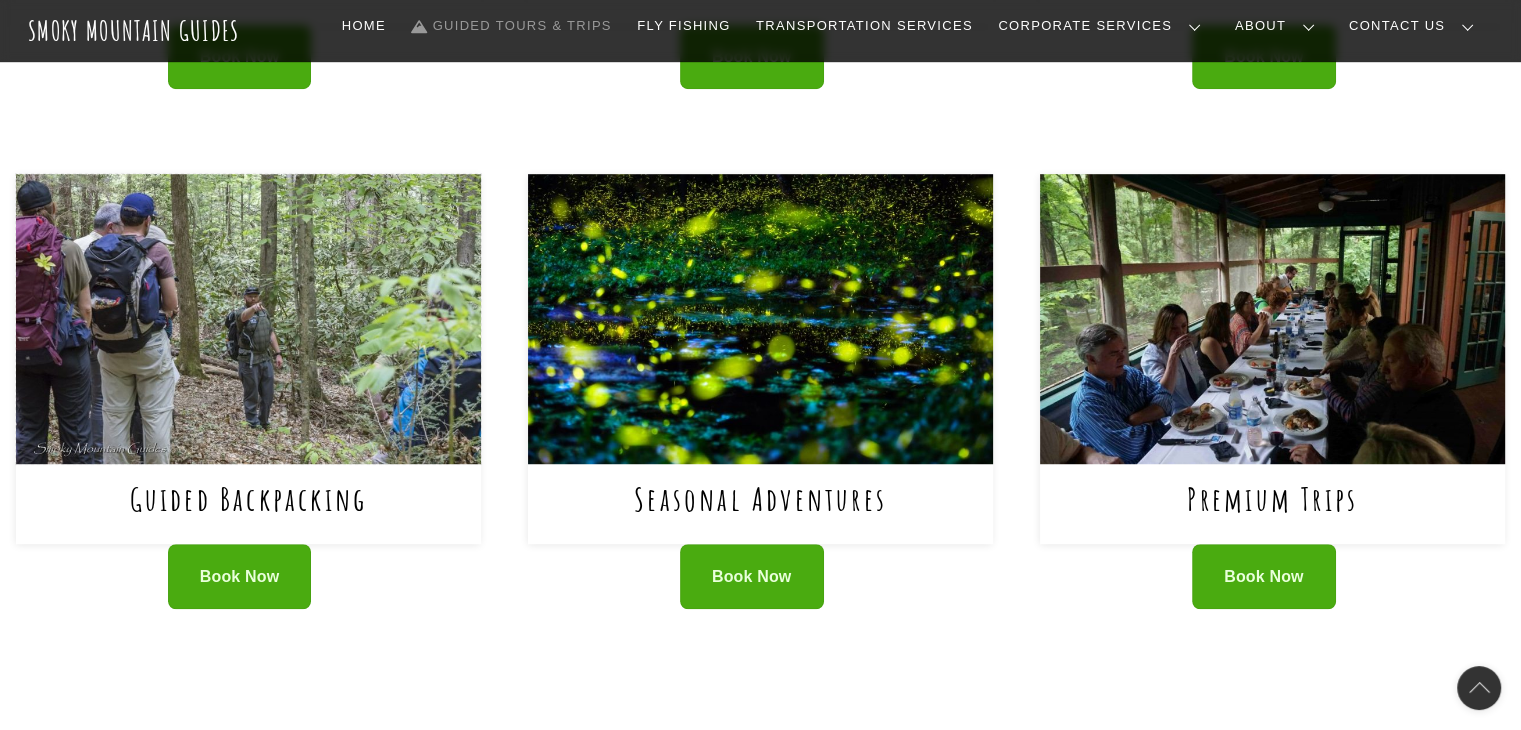 click at bounding box center [248, 319] 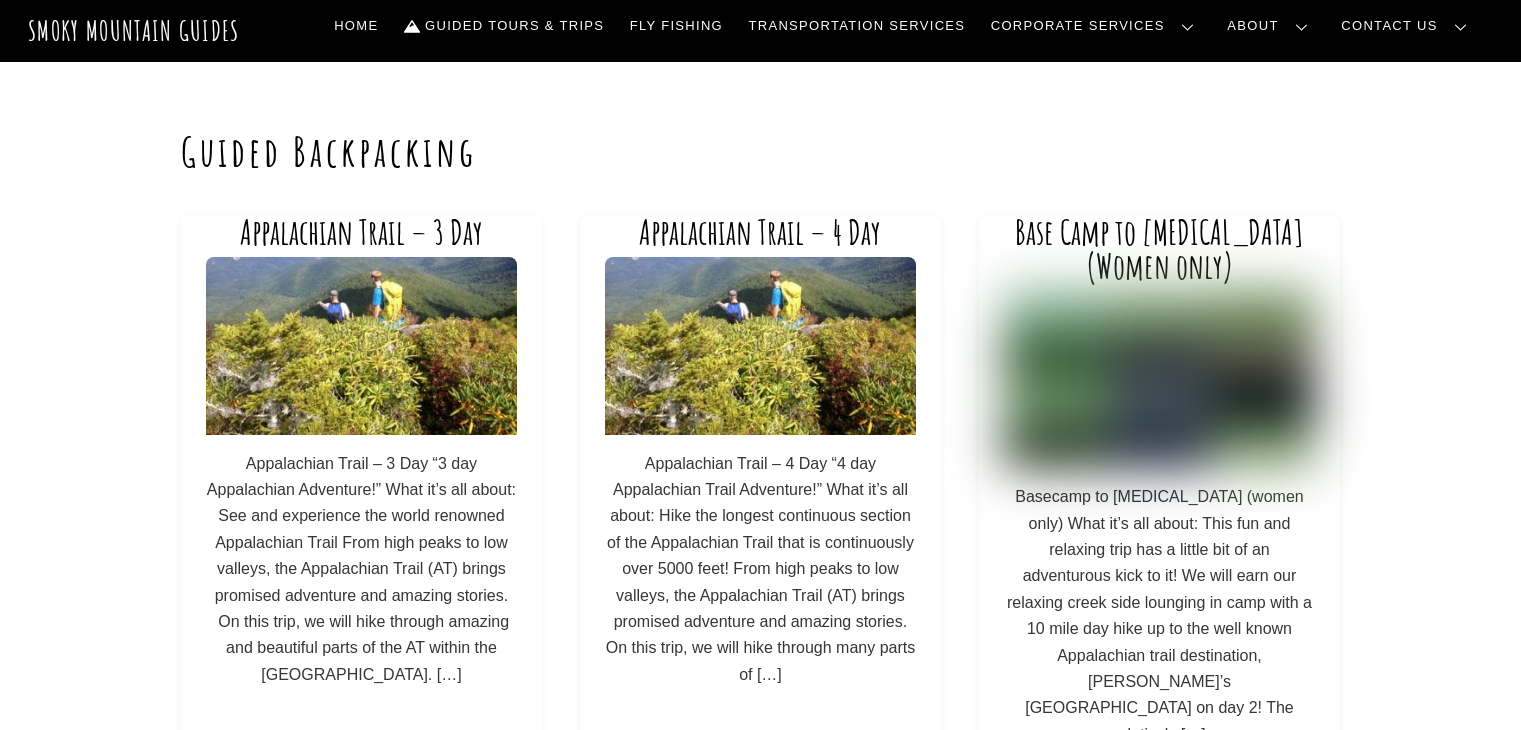 scroll, scrollTop: 0, scrollLeft: 0, axis: both 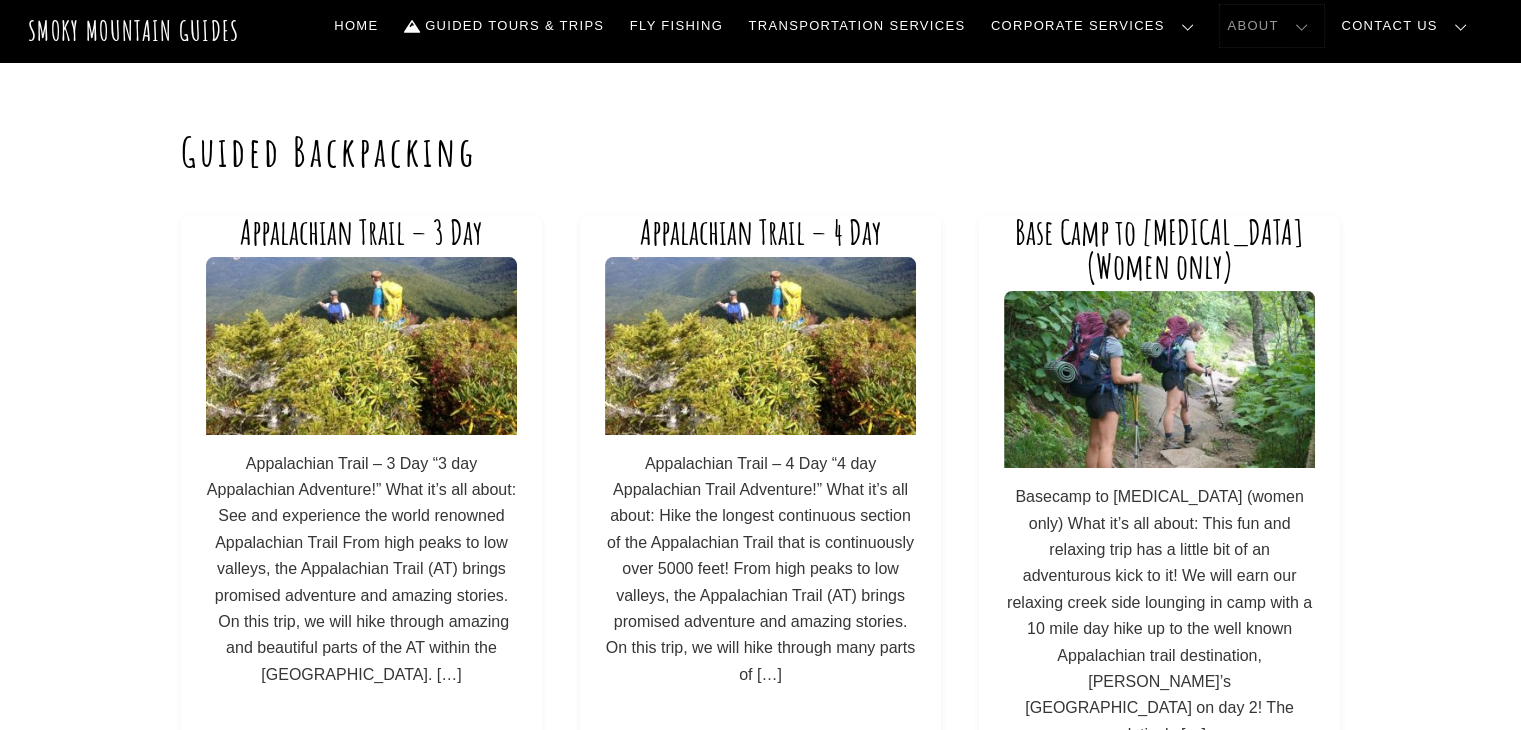 click on "About" at bounding box center (1272, 26) 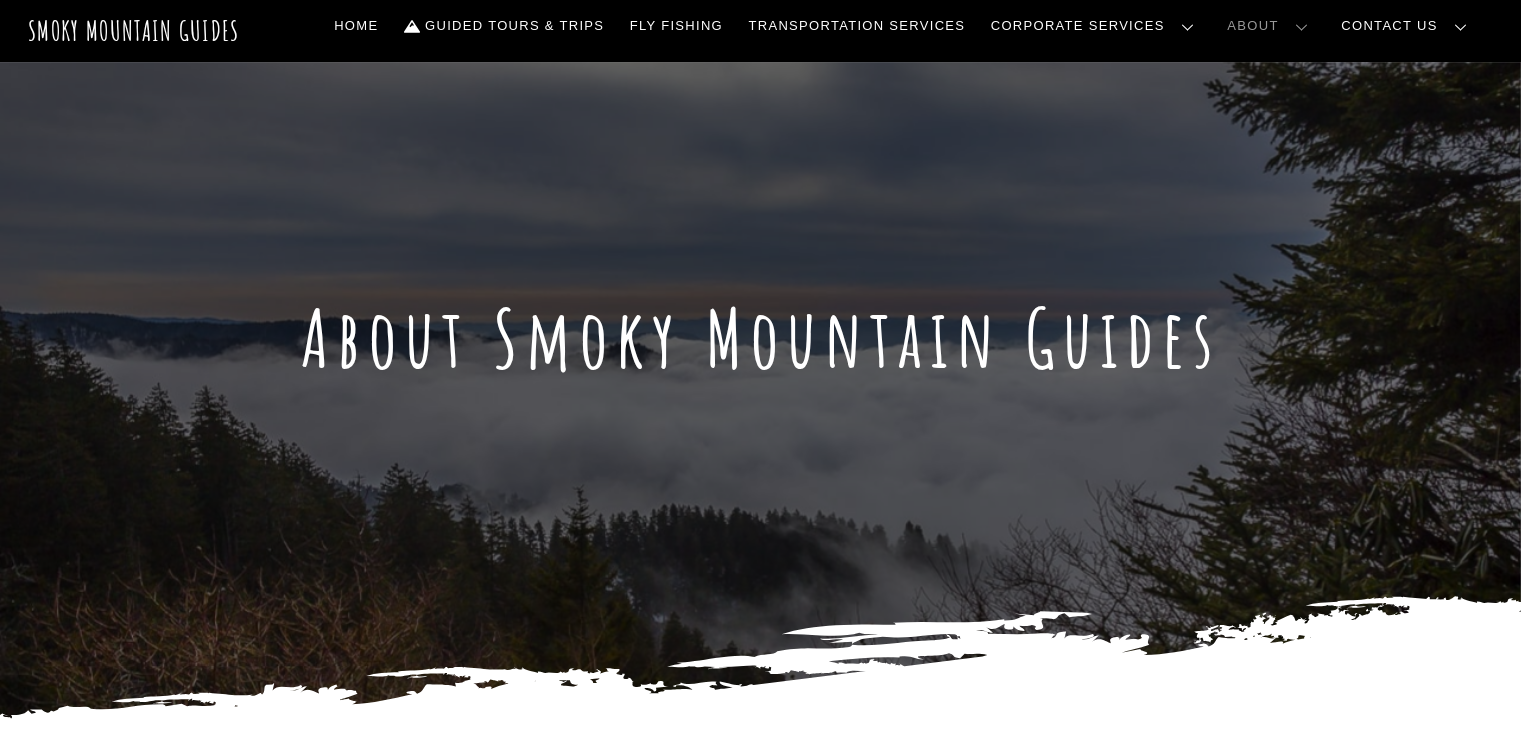 scroll, scrollTop: 0, scrollLeft: 0, axis: both 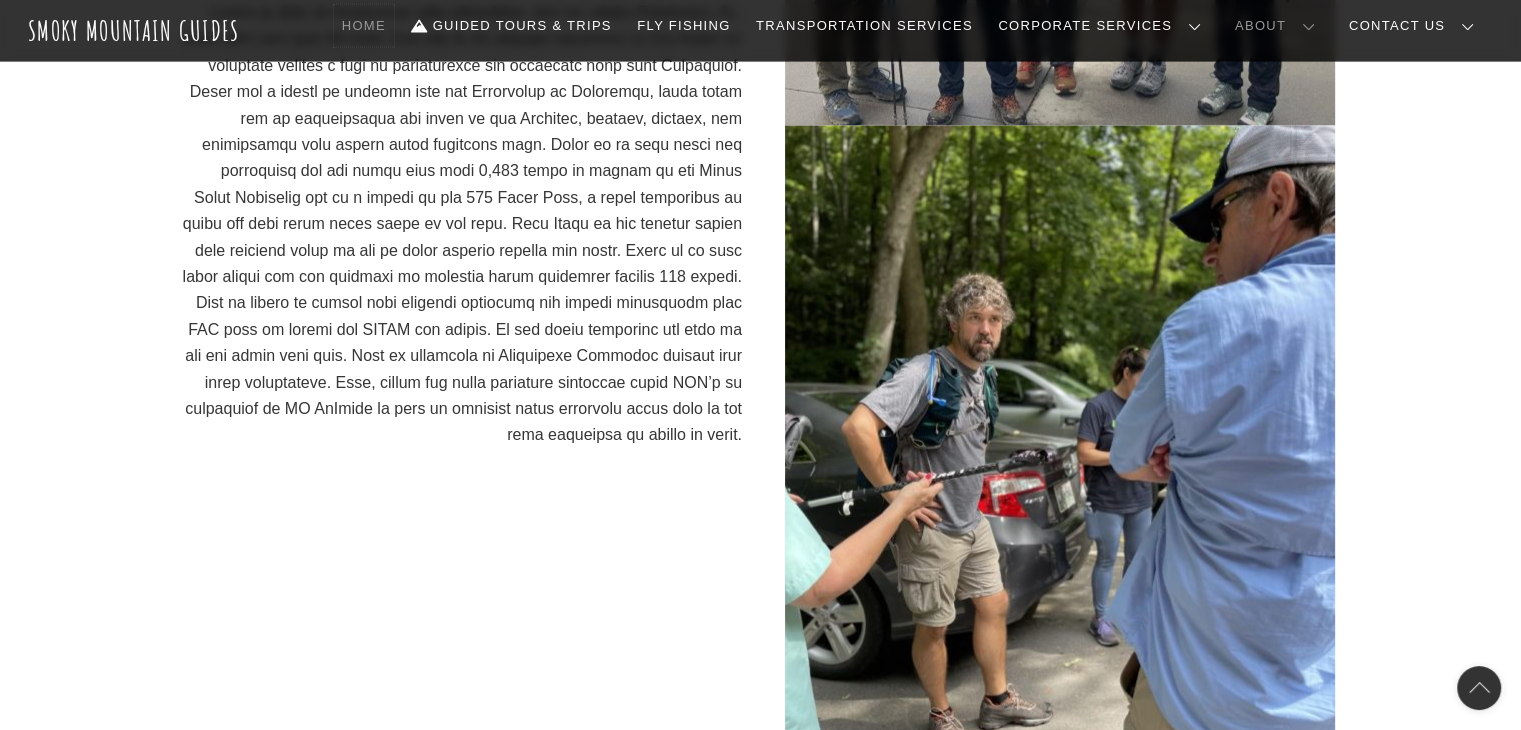 click on "Home" at bounding box center [364, 26] 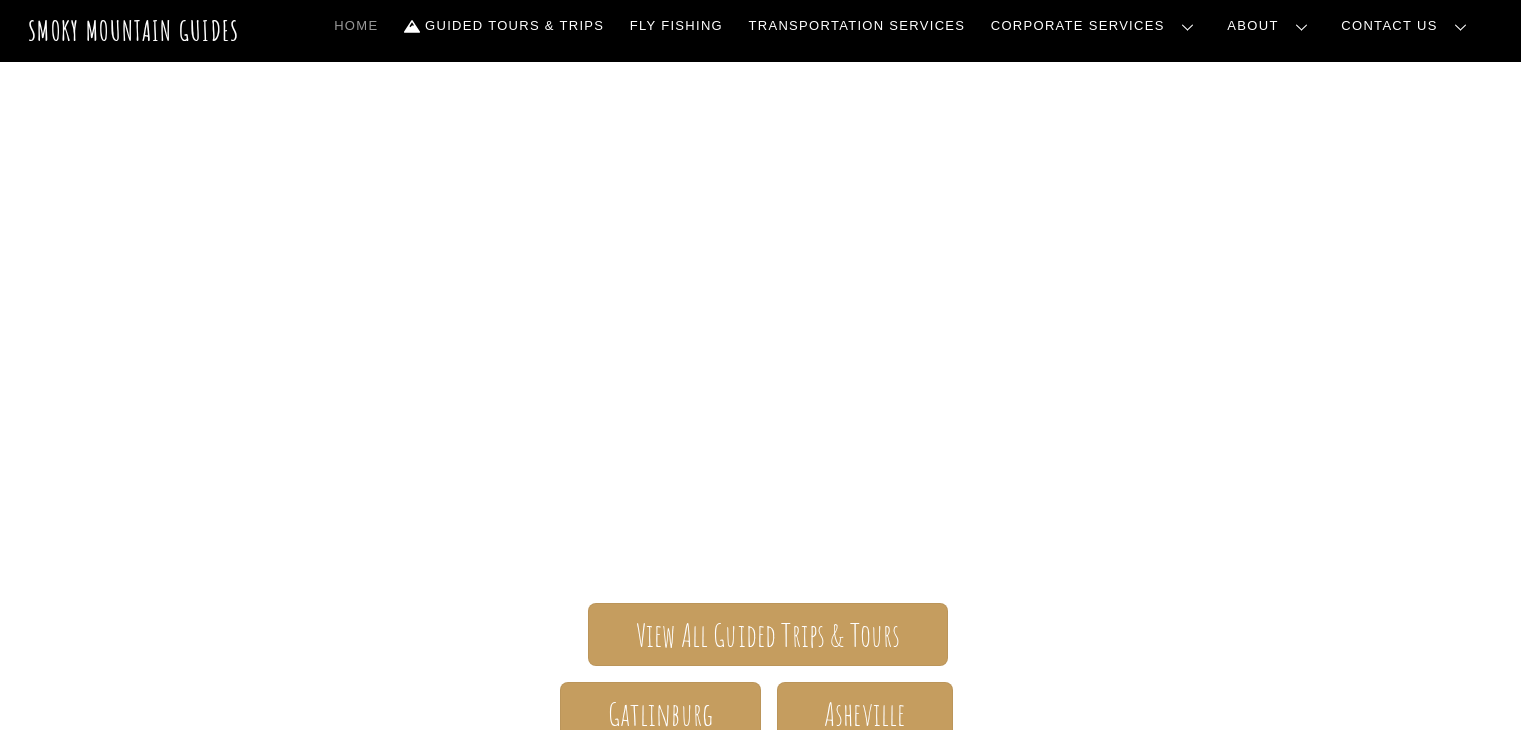 scroll, scrollTop: 0, scrollLeft: 0, axis: both 